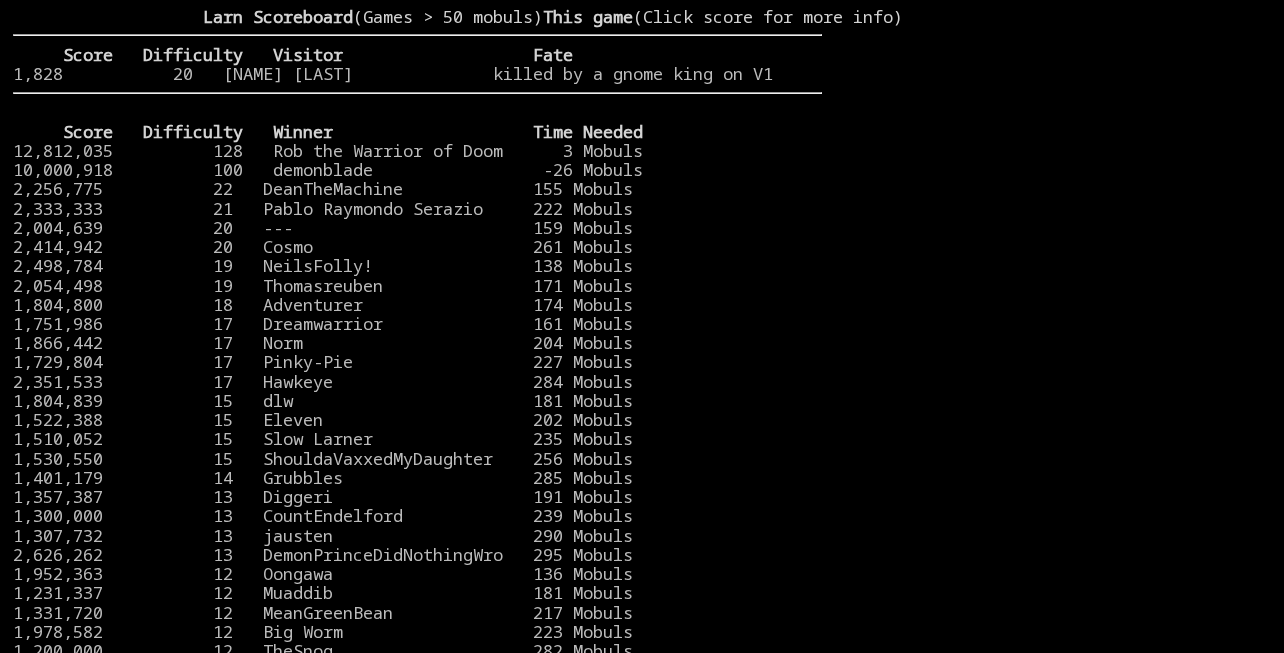 scroll, scrollTop: 0, scrollLeft: 0, axis: both 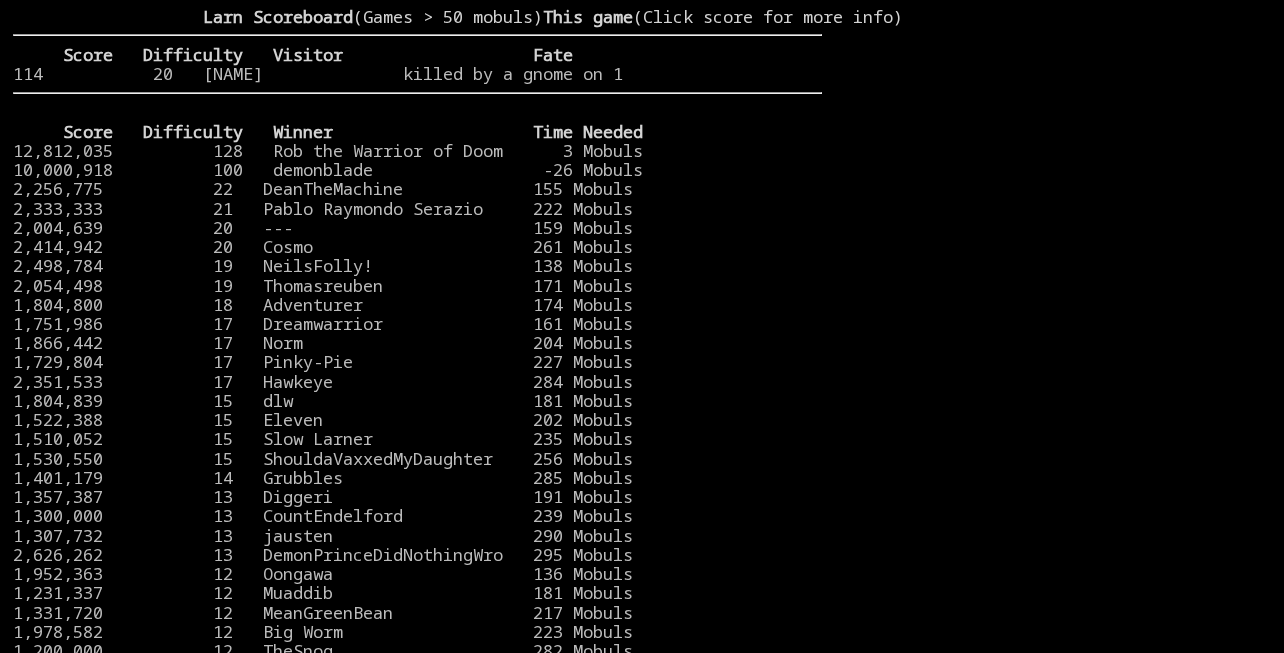 click on "Larn Scoreboard  (Games > 50 mobuls)
This game  (Click score for more info)       Score   Difficulty   Visitor                   Fate
114           20   [NAME]              killed by a gnome on 1
Score   Difficulty   Winner                    Time Needed
12,812,035          128   [NAME] of Doom      3 Mobuls 10,000,918          100   demonblade                 -26 Mobuls  2,256,775           22   [NAME]     [NAME]     222 Mobuls  2,004,639           20   ---                        159 Mobuls  2,414,942           20   [NAME]                      261 Mobuls  2,498,784           19   [NAME]!                138 Mobuls  2,054,498           19   [NAME]               174 Mobuls  1,751,986           17   [NAME]               161 Mobuls" at bounding box center (417, 314) 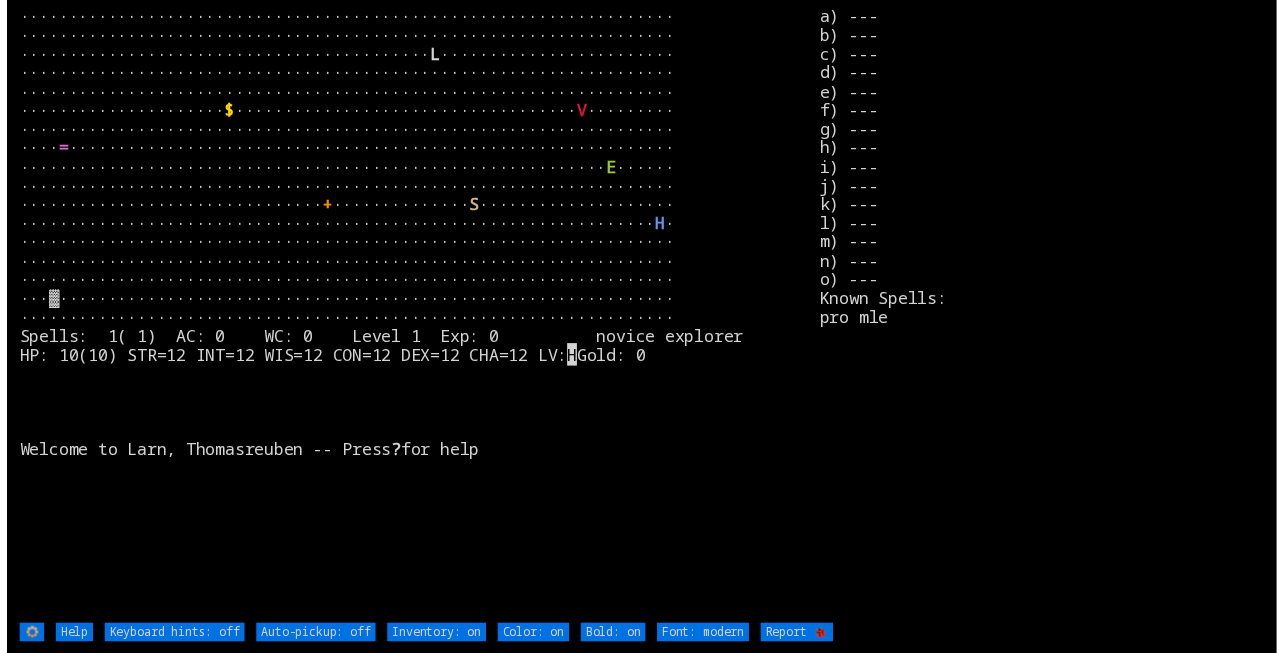 scroll, scrollTop: 0, scrollLeft: 0, axis: both 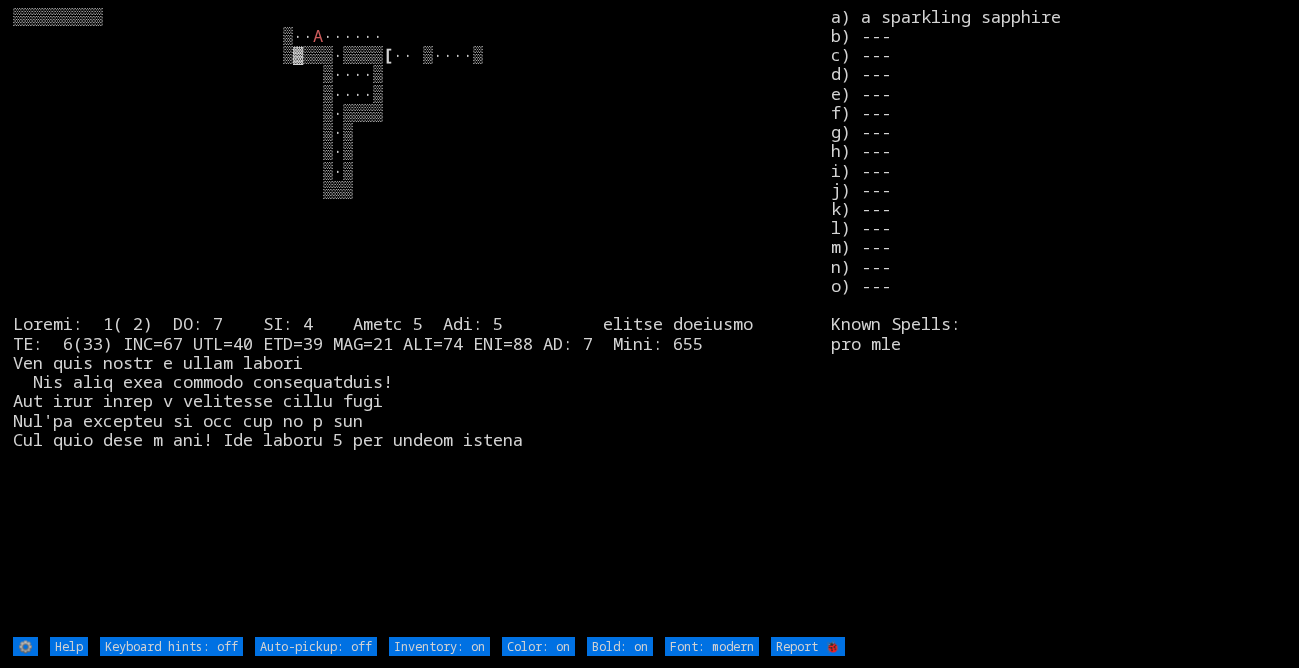 type on "Auto-pickup: on" 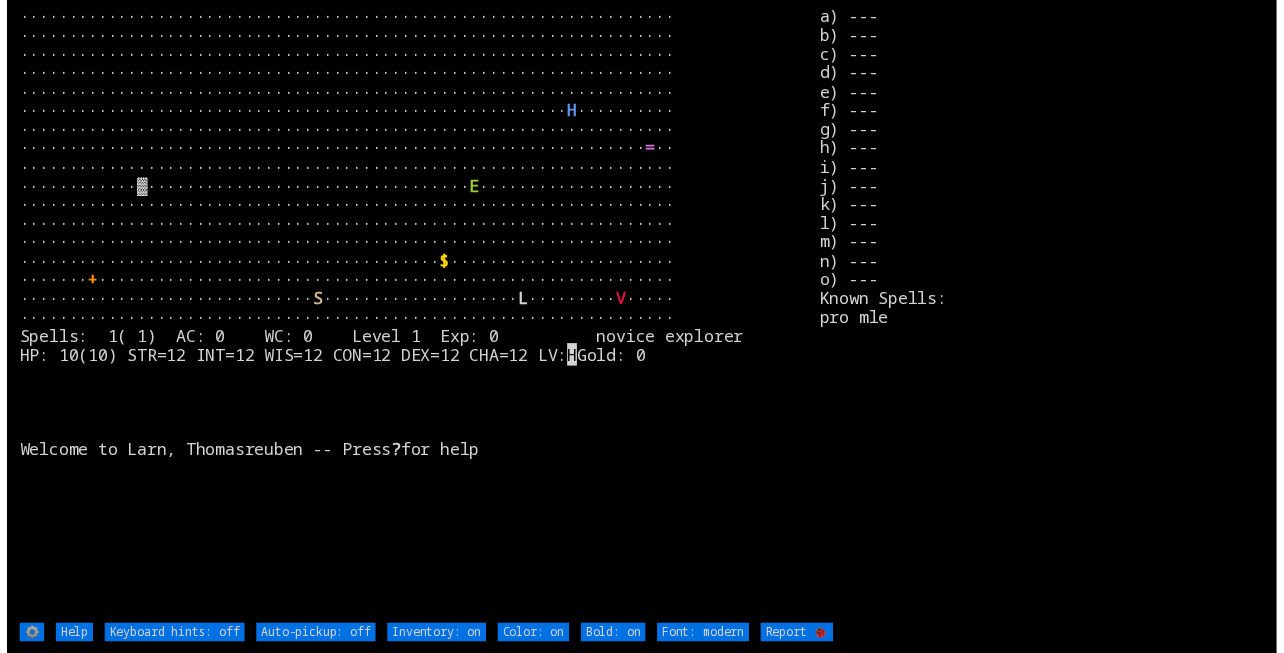 scroll, scrollTop: 0, scrollLeft: 0, axis: both 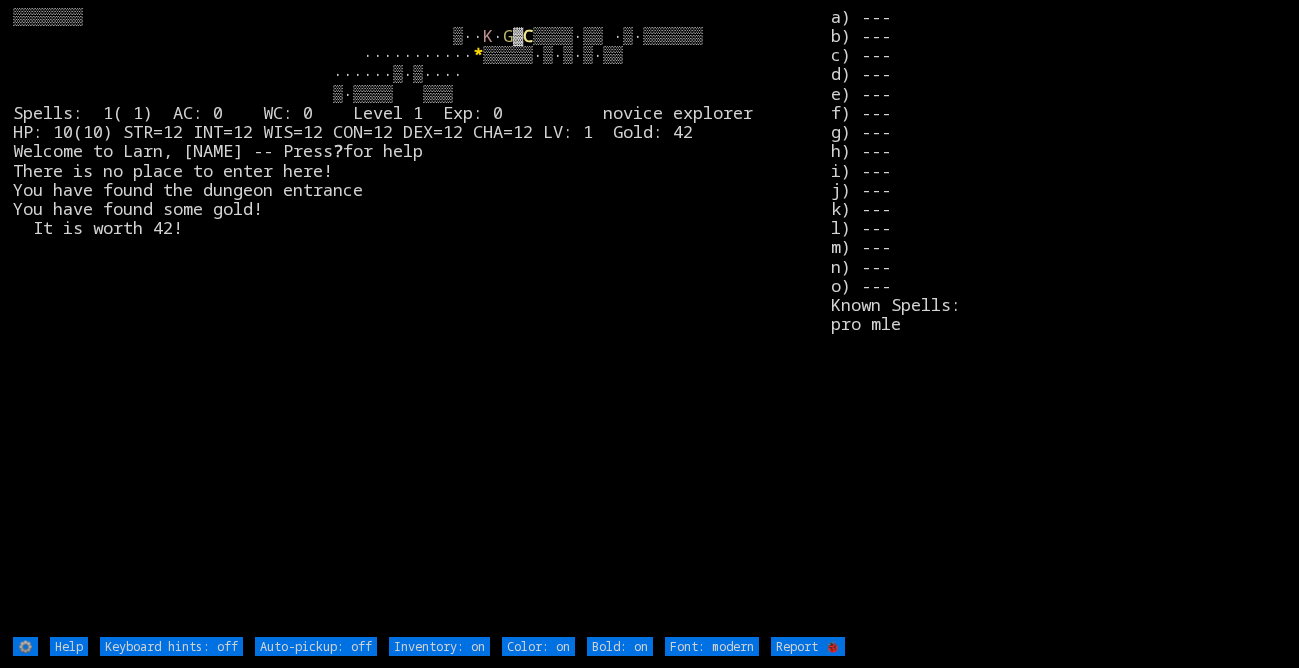 type on "Auto-pickup: on" 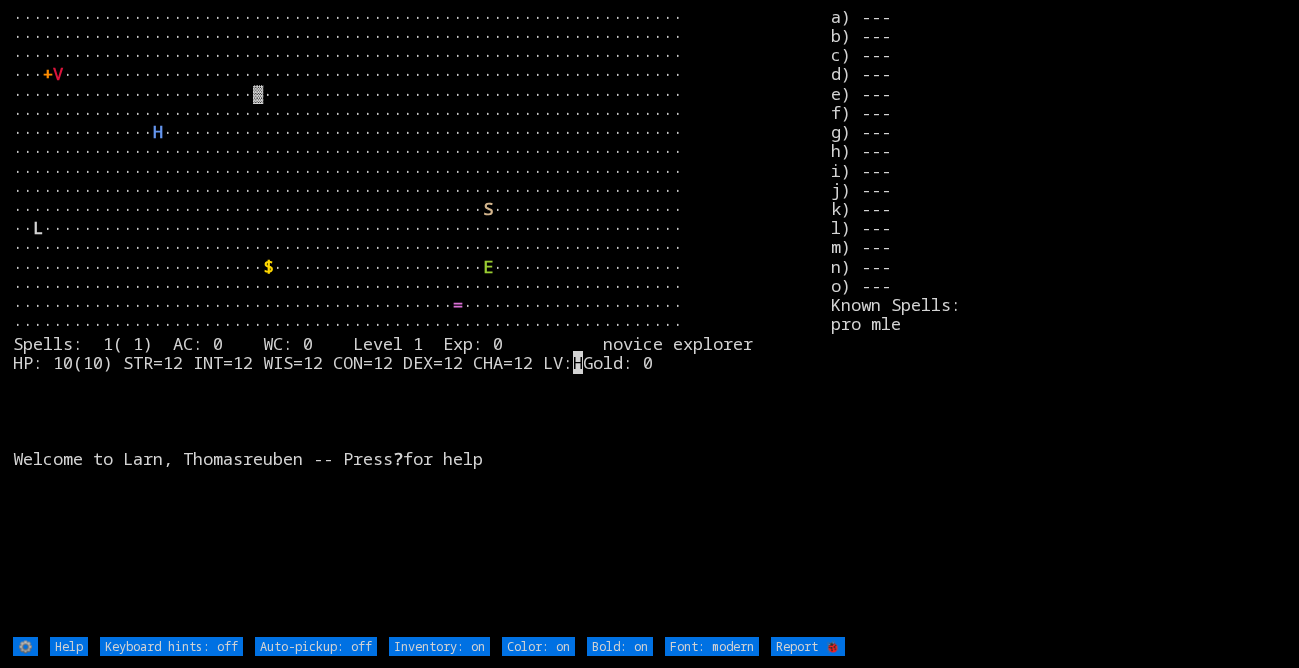 scroll, scrollTop: 0, scrollLeft: 0, axis: both 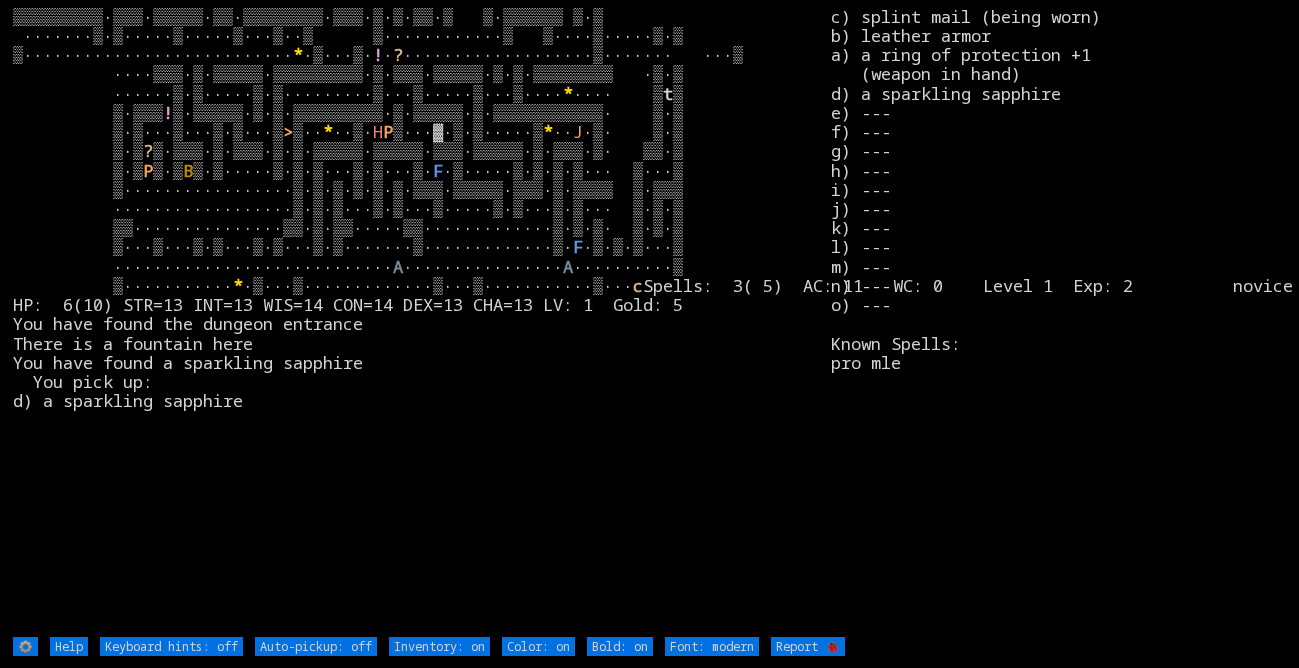 type on "Auto-pickup: on" 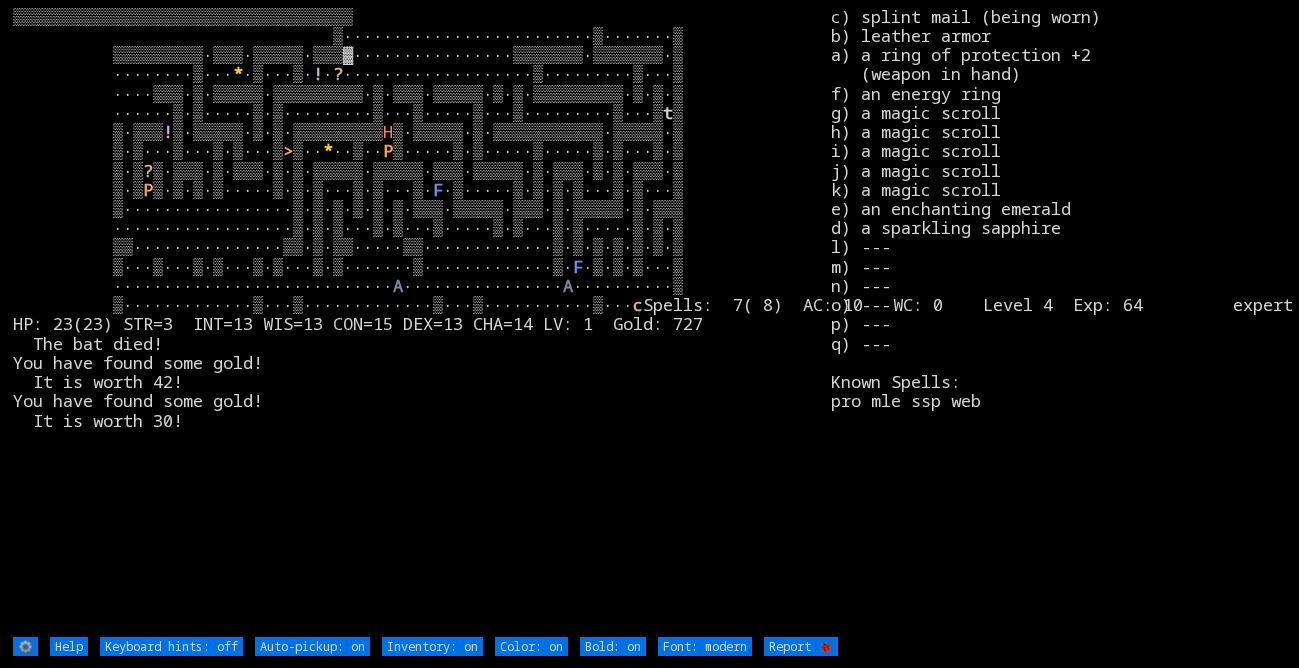 type on "Auto-pickup: off" 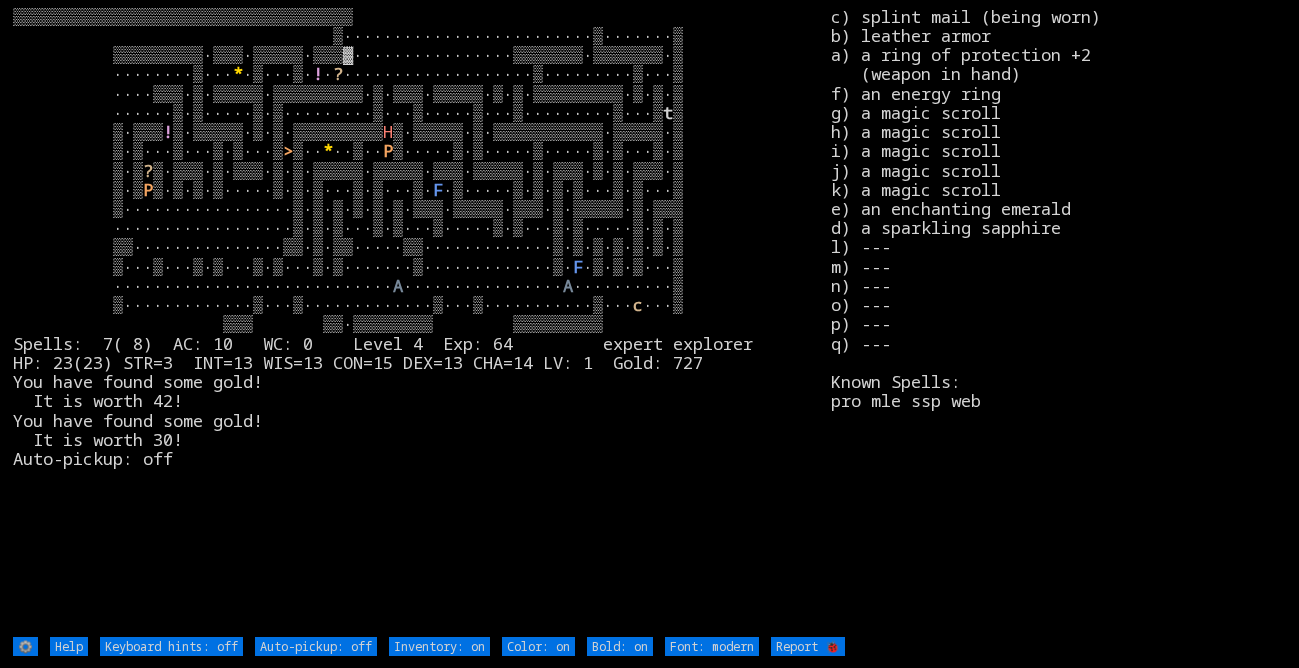 type on "Auto-pickup: on" 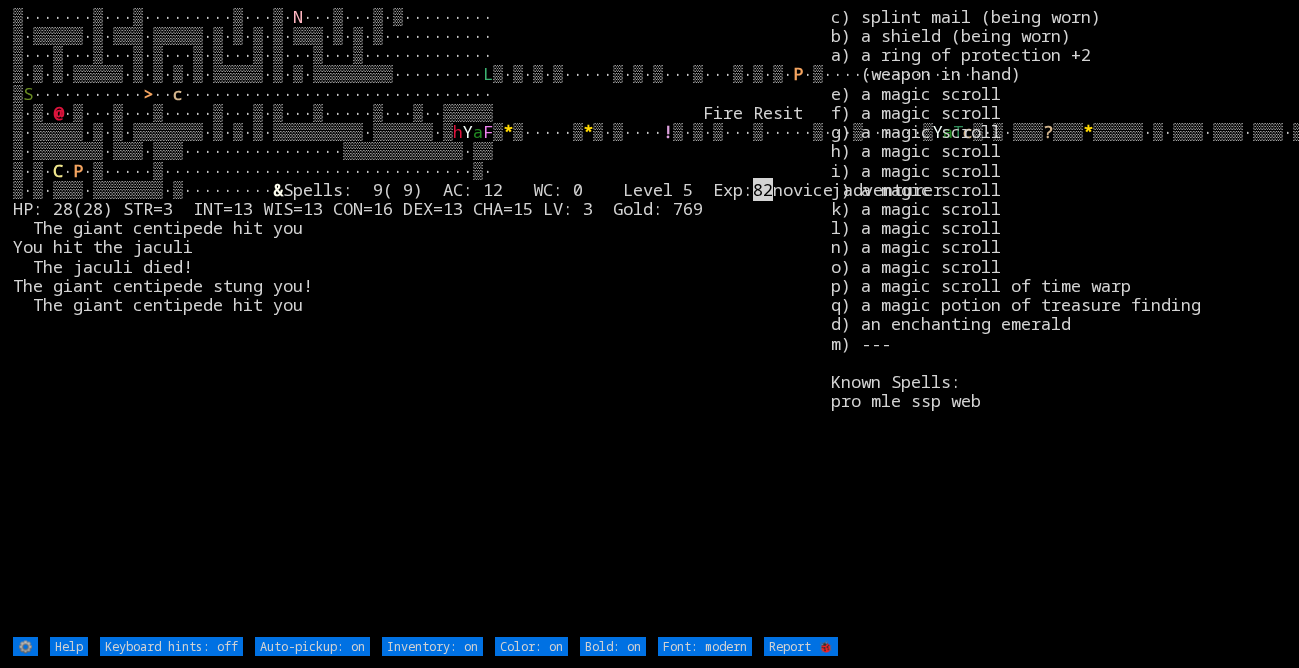 scroll, scrollTop: 0, scrollLeft: 0, axis: both 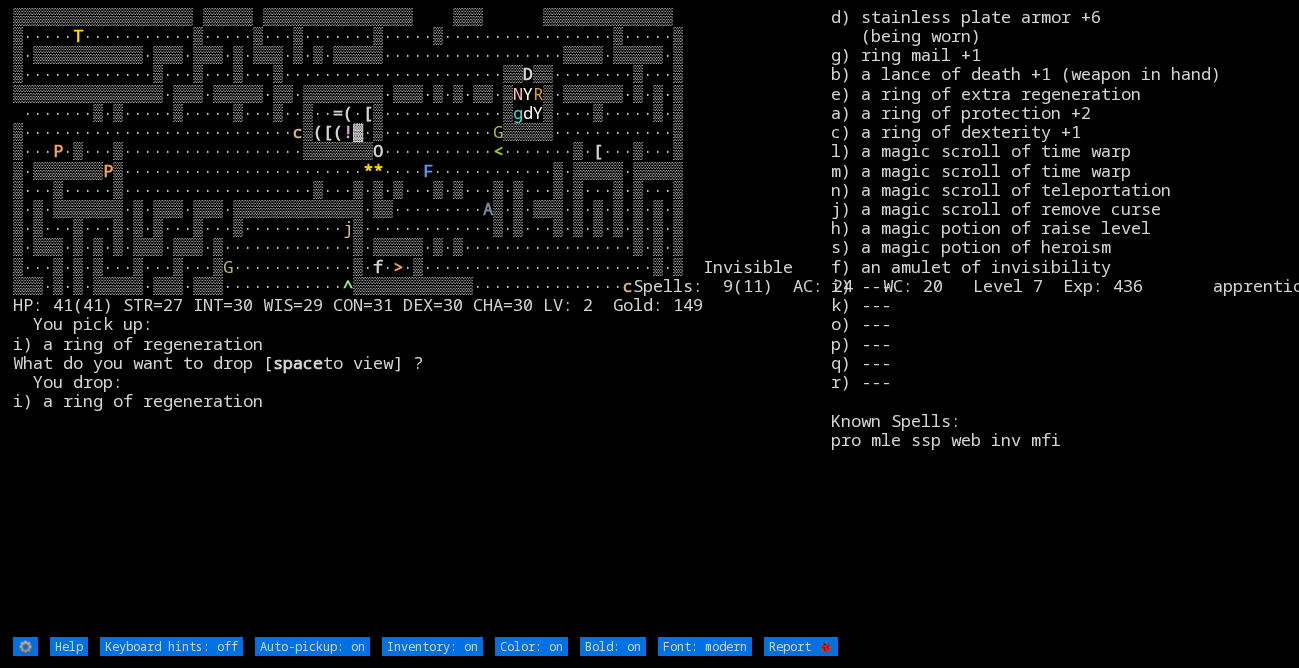 type on "Auto-pickup: off" 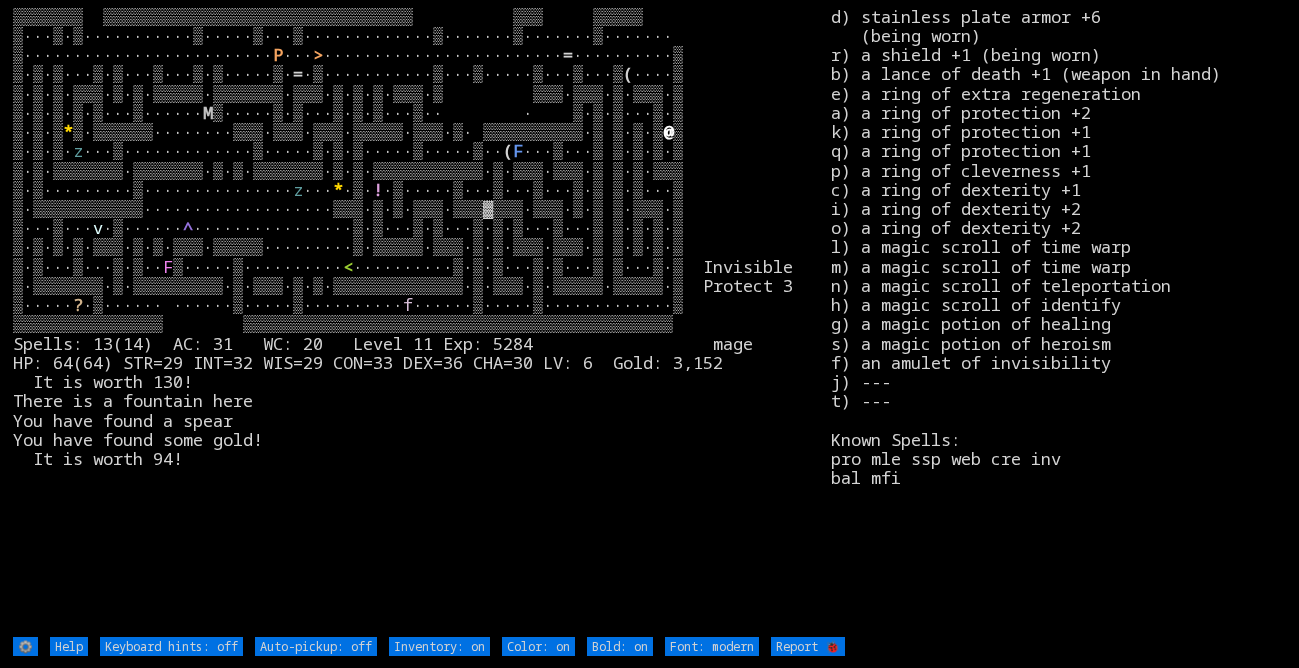 scroll, scrollTop: 0, scrollLeft: 0, axis: both 